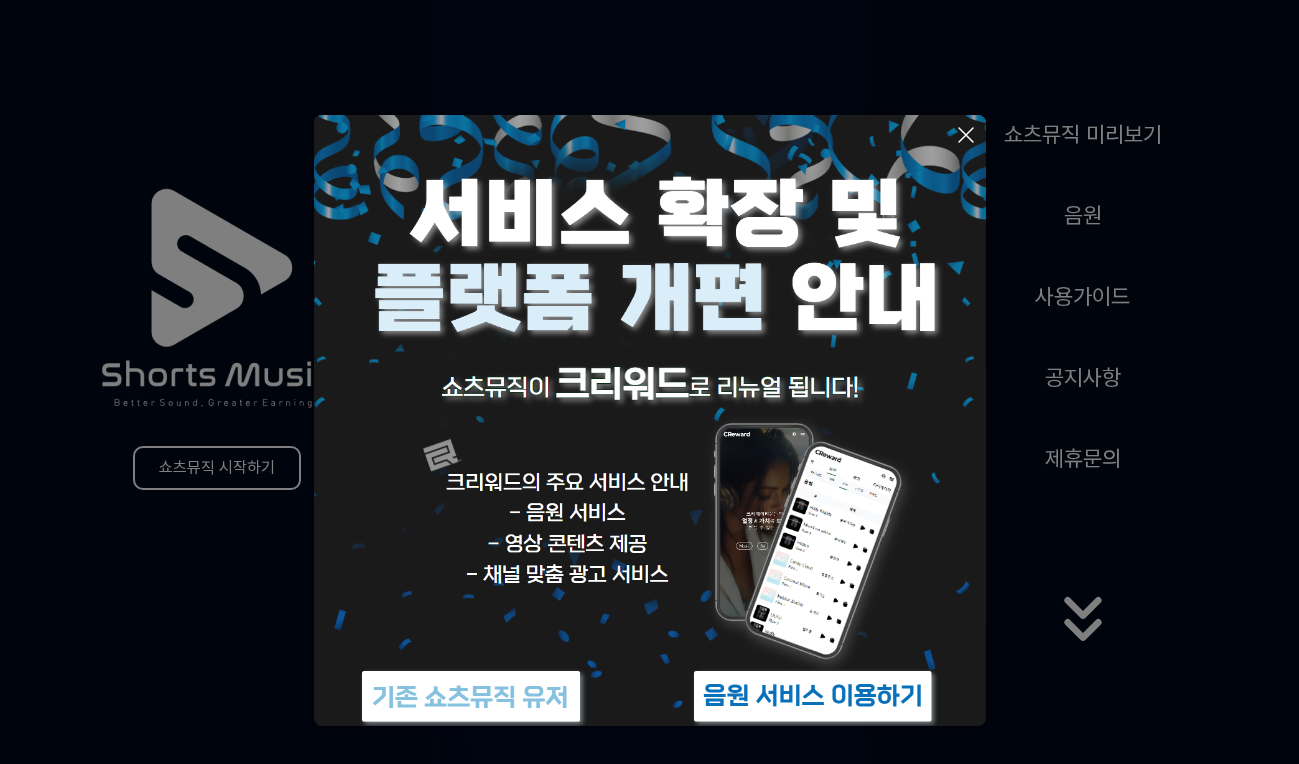 scroll, scrollTop: 0, scrollLeft: 0, axis: both 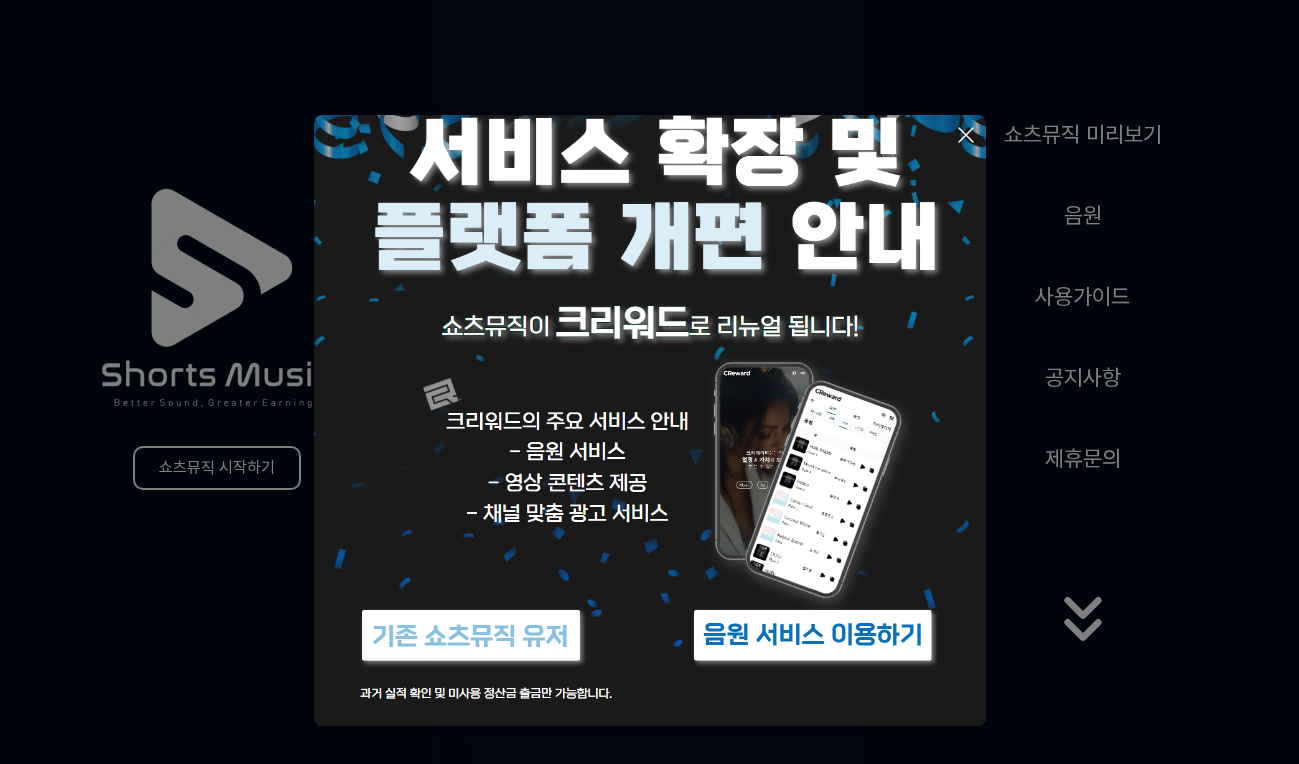 click 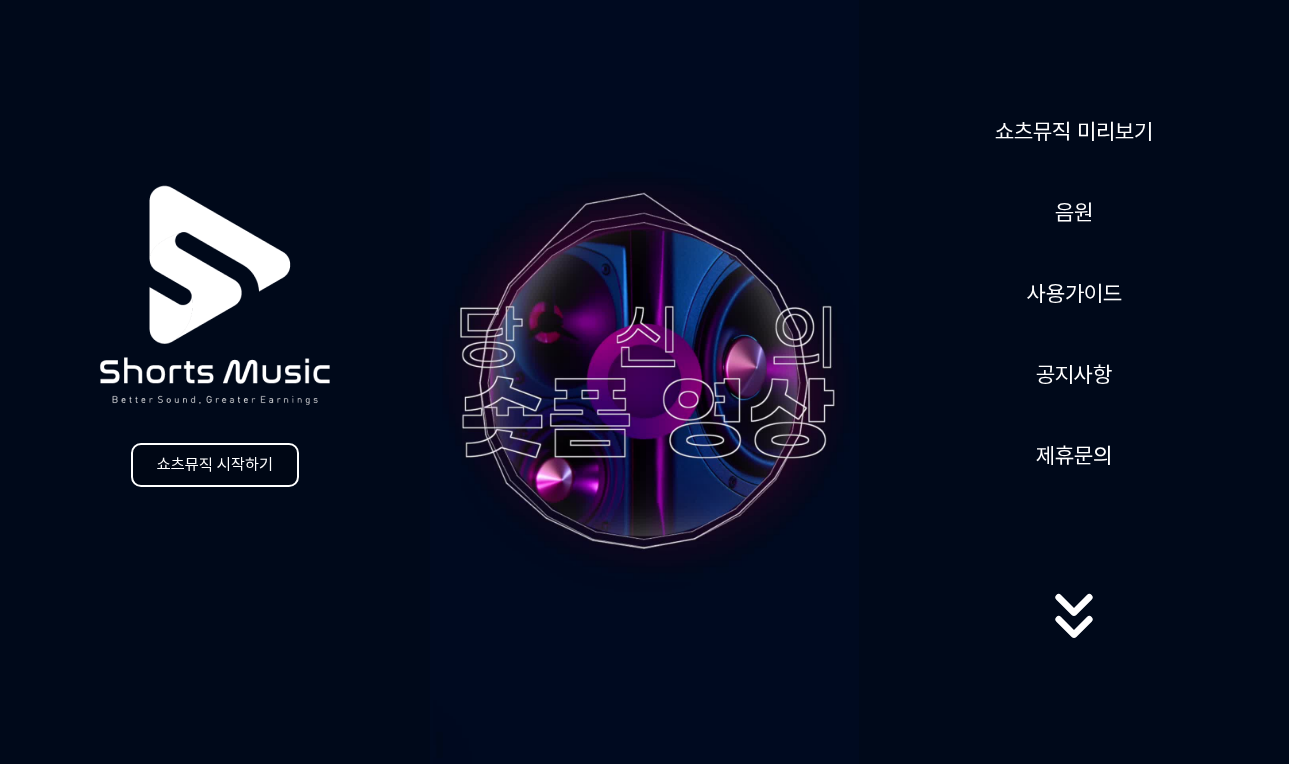click on "쇼츠뮤직 시작하기" at bounding box center [215, 465] 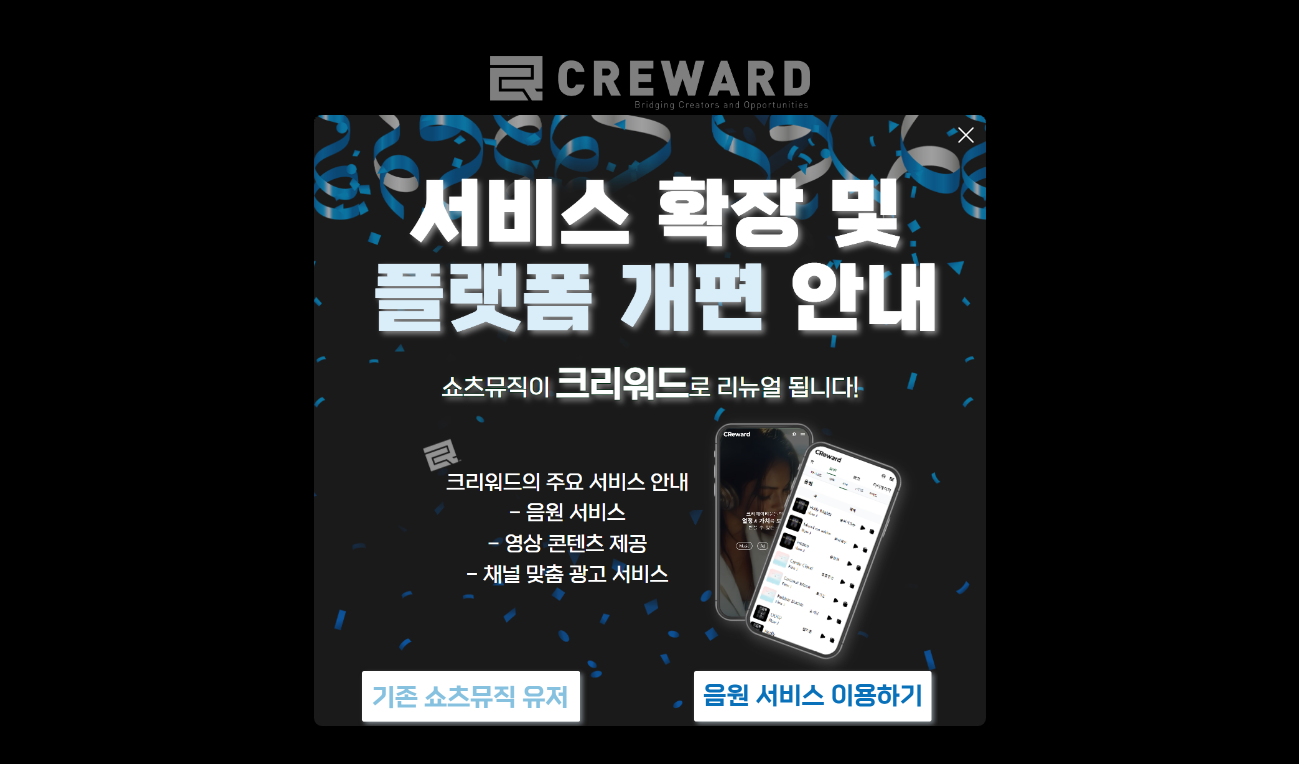 click at bounding box center [813, 696] 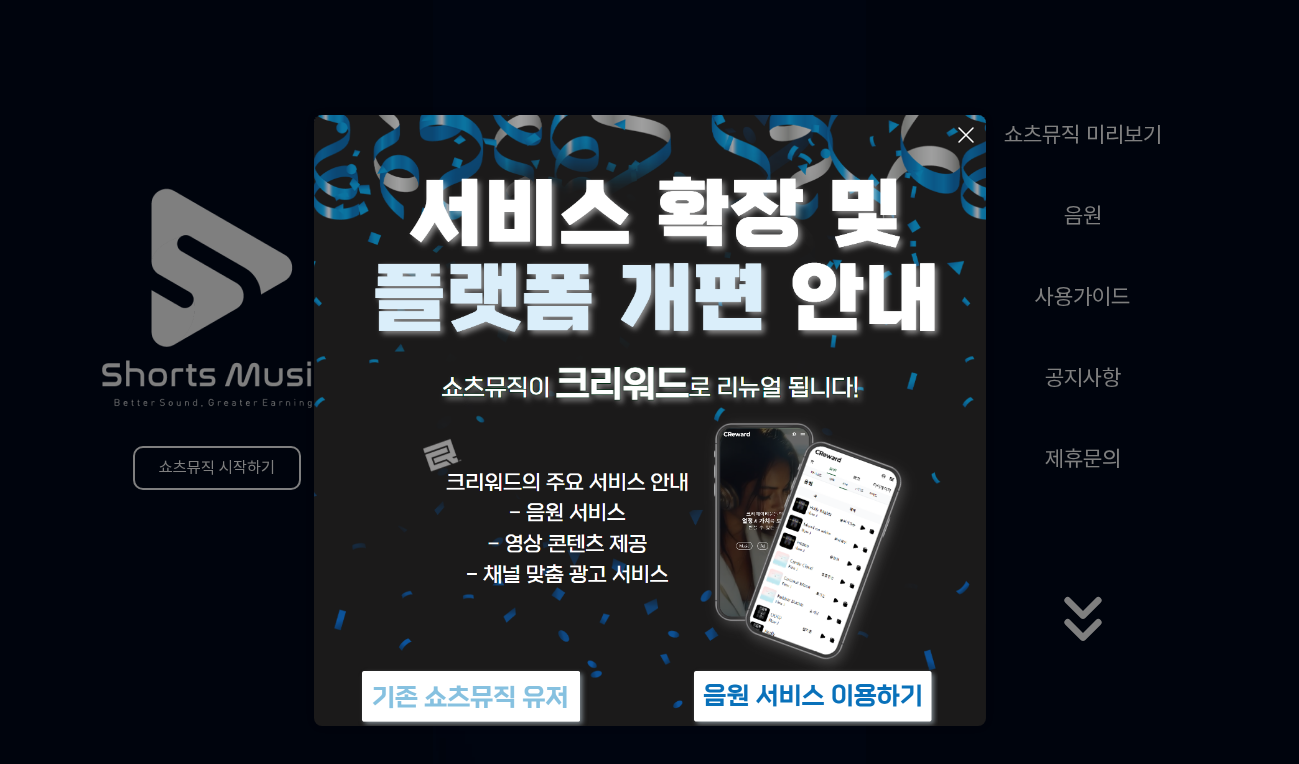 click at bounding box center (471, 696) 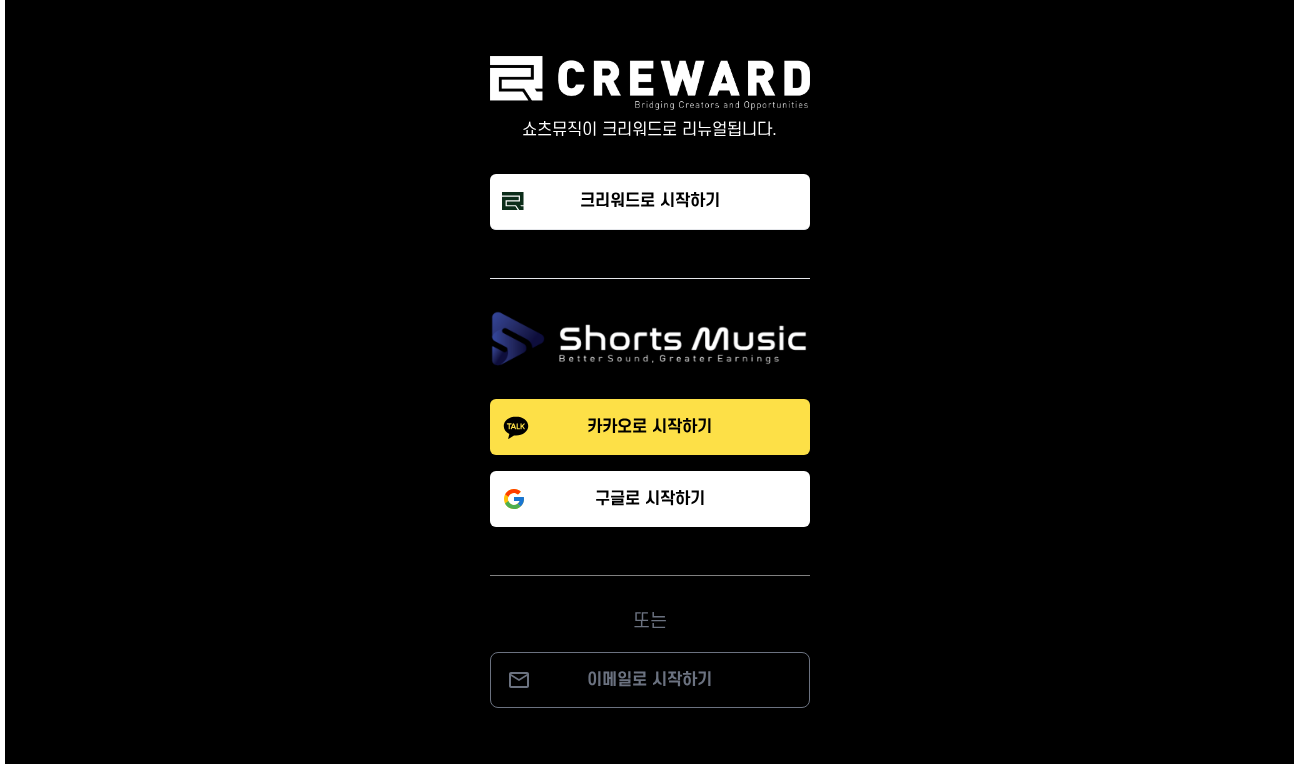 scroll, scrollTop: 0, scrollLeft: 0, axis: both 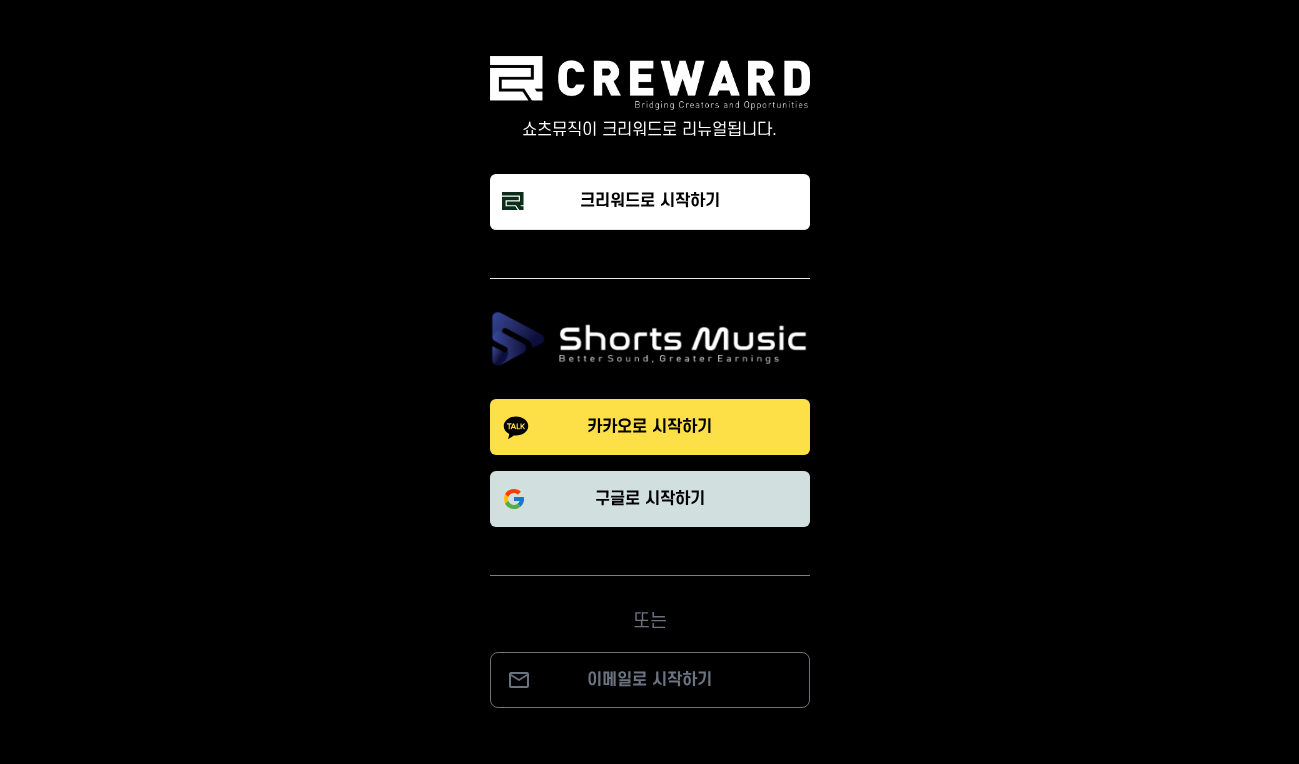click on "구글로 시작하기" at bounding box center [650, 499] 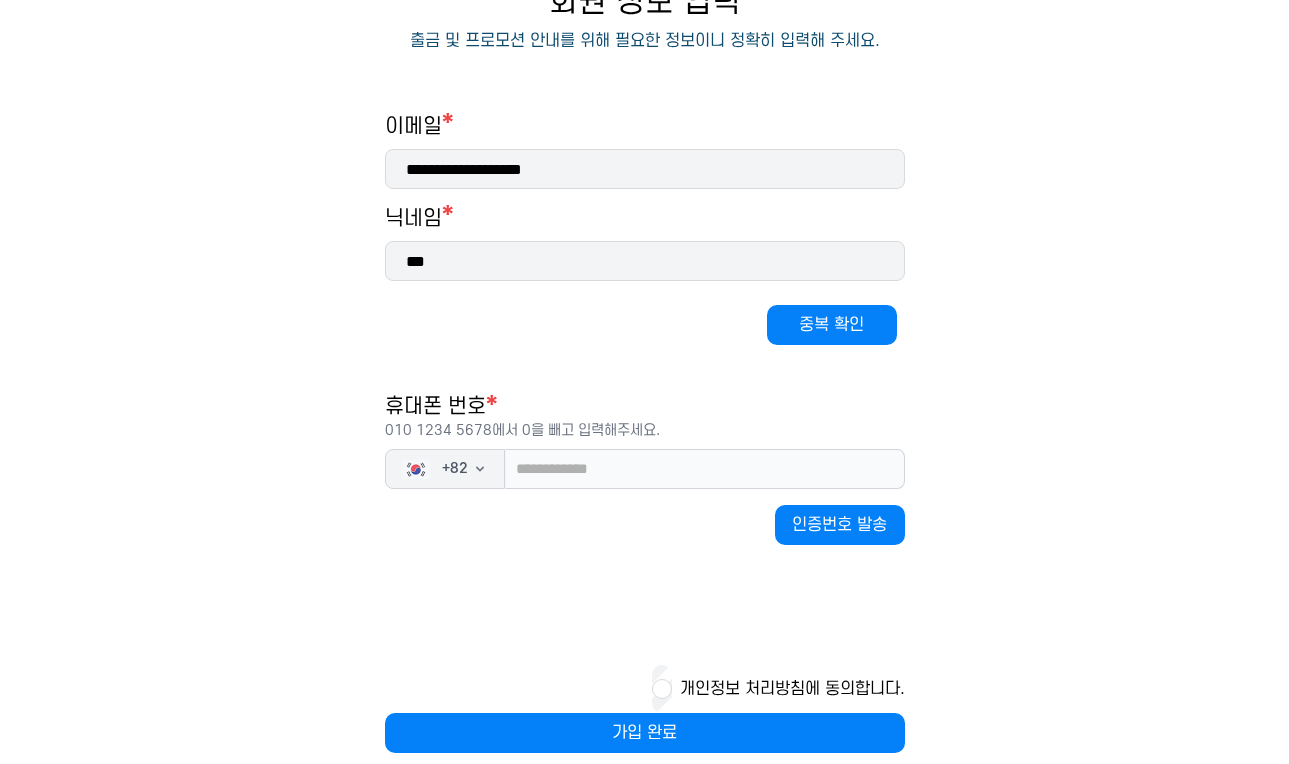 scroll, scrollTop: 276, scrollLeft: 0, axis: vertical 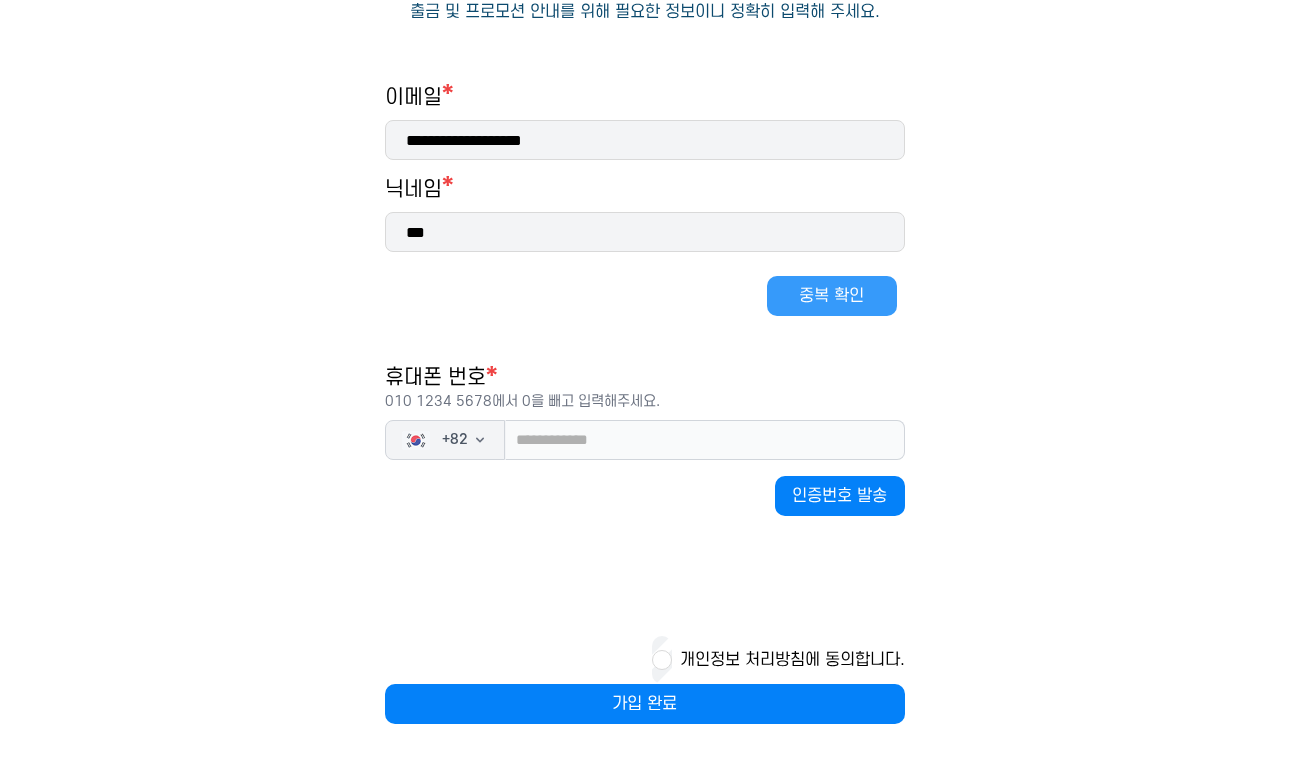 click on "중복 확인" at bounding box center (832, 296) 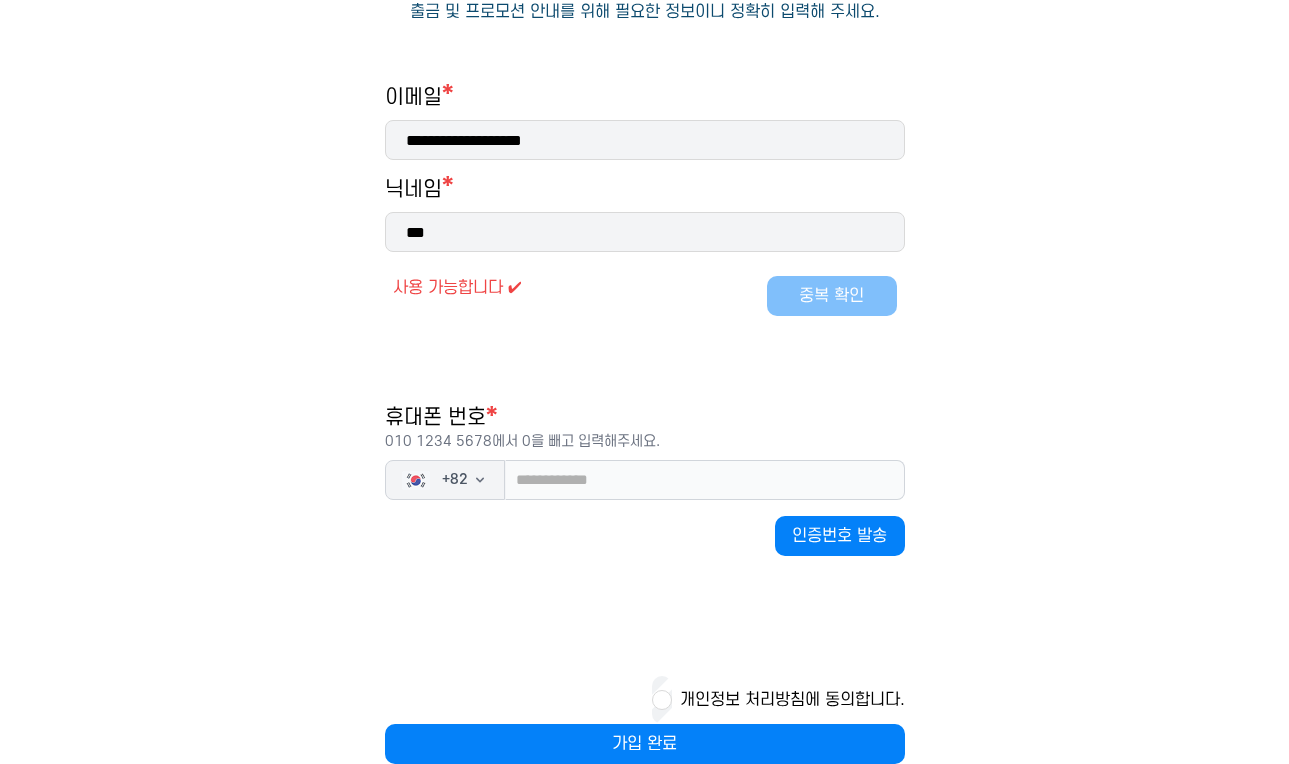 scroll, scrollTop: 280, scrollLeft: 0, axis: vertical 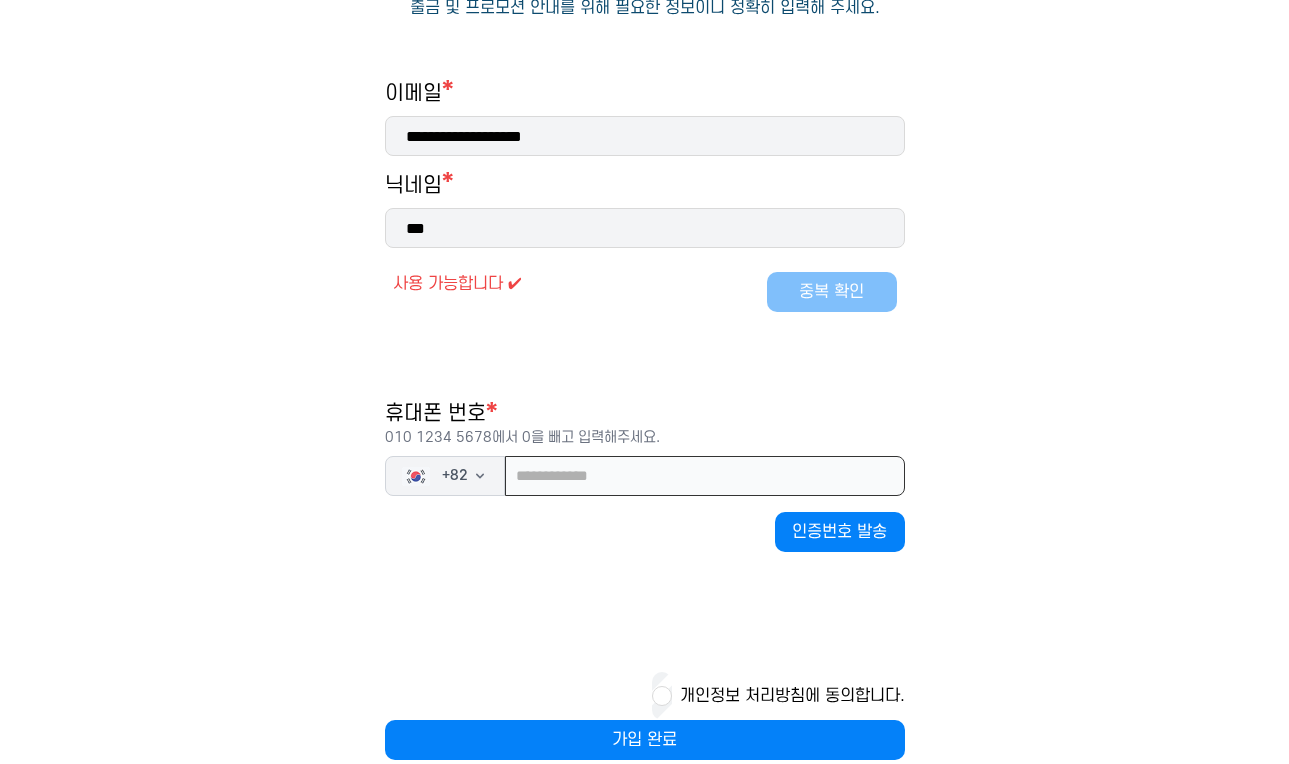 click at bounding box center [705, 476] 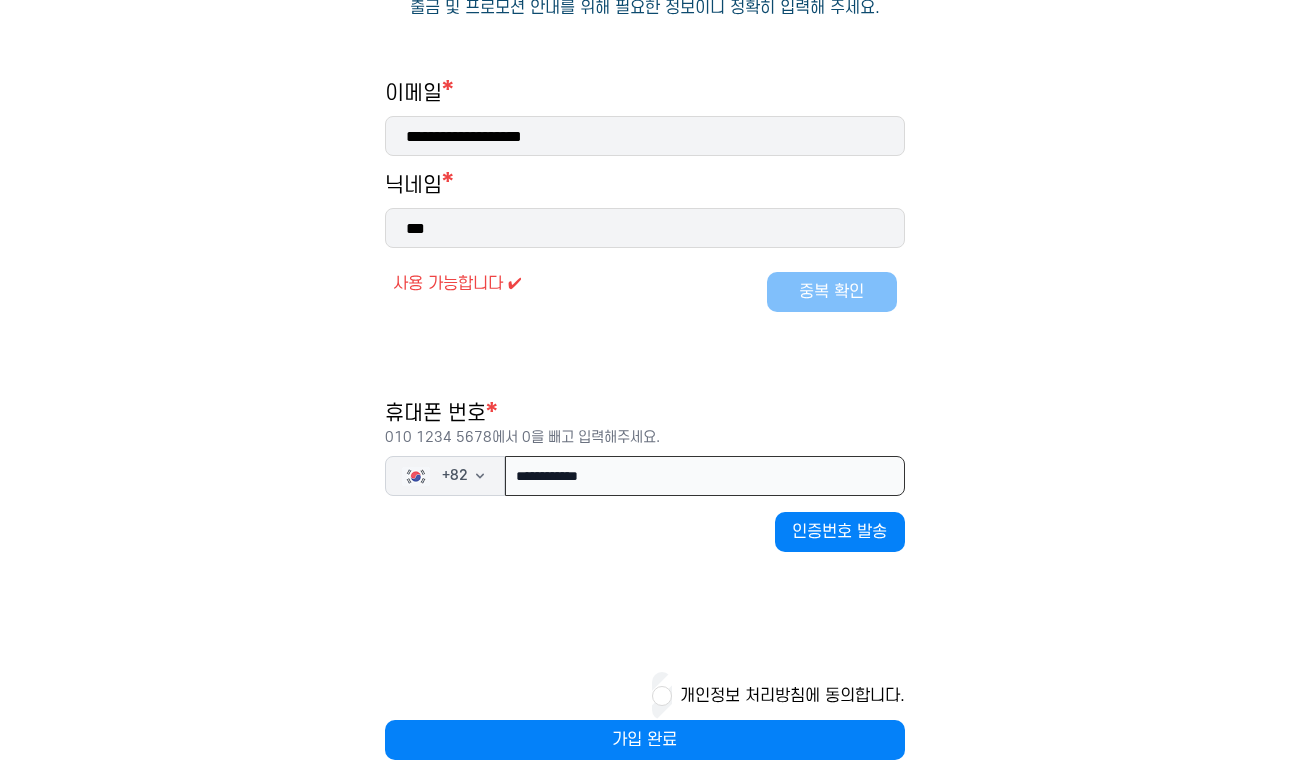 click on "**********" at bounding box center (705, 476) 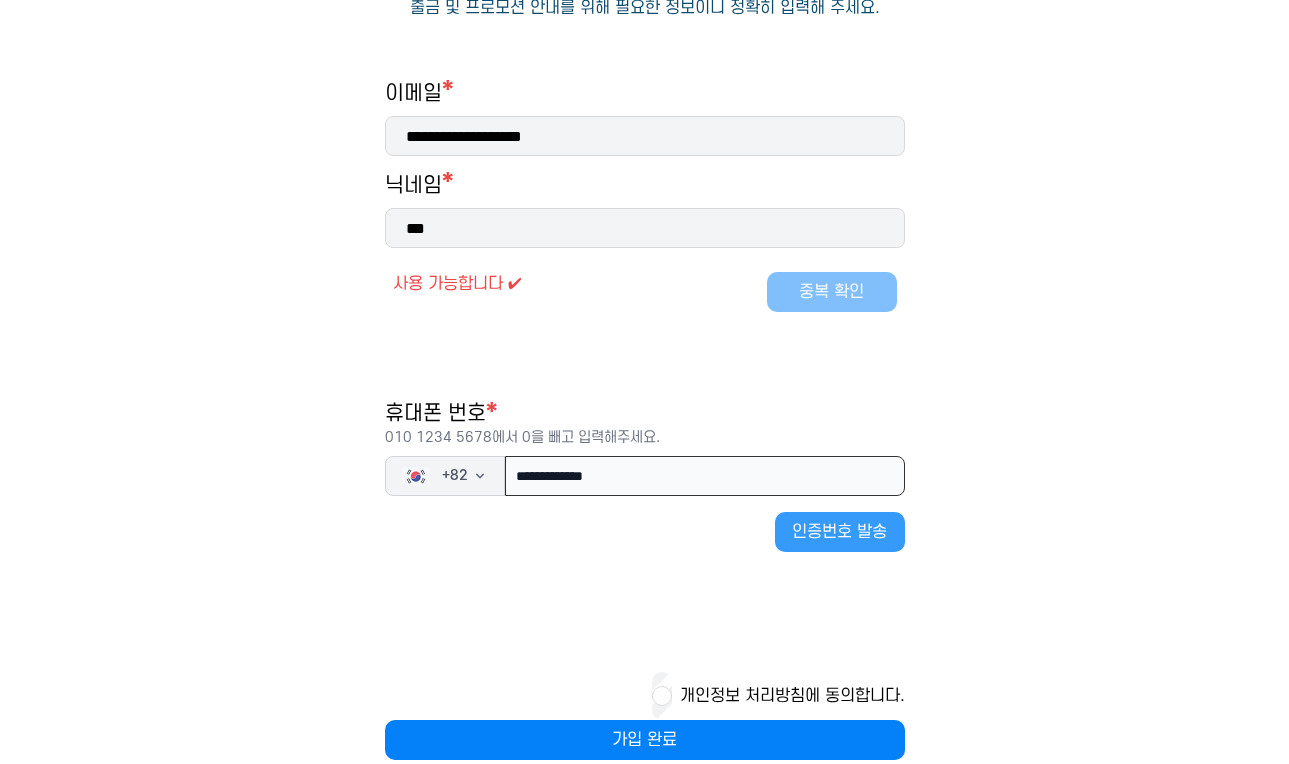 type on "**********" 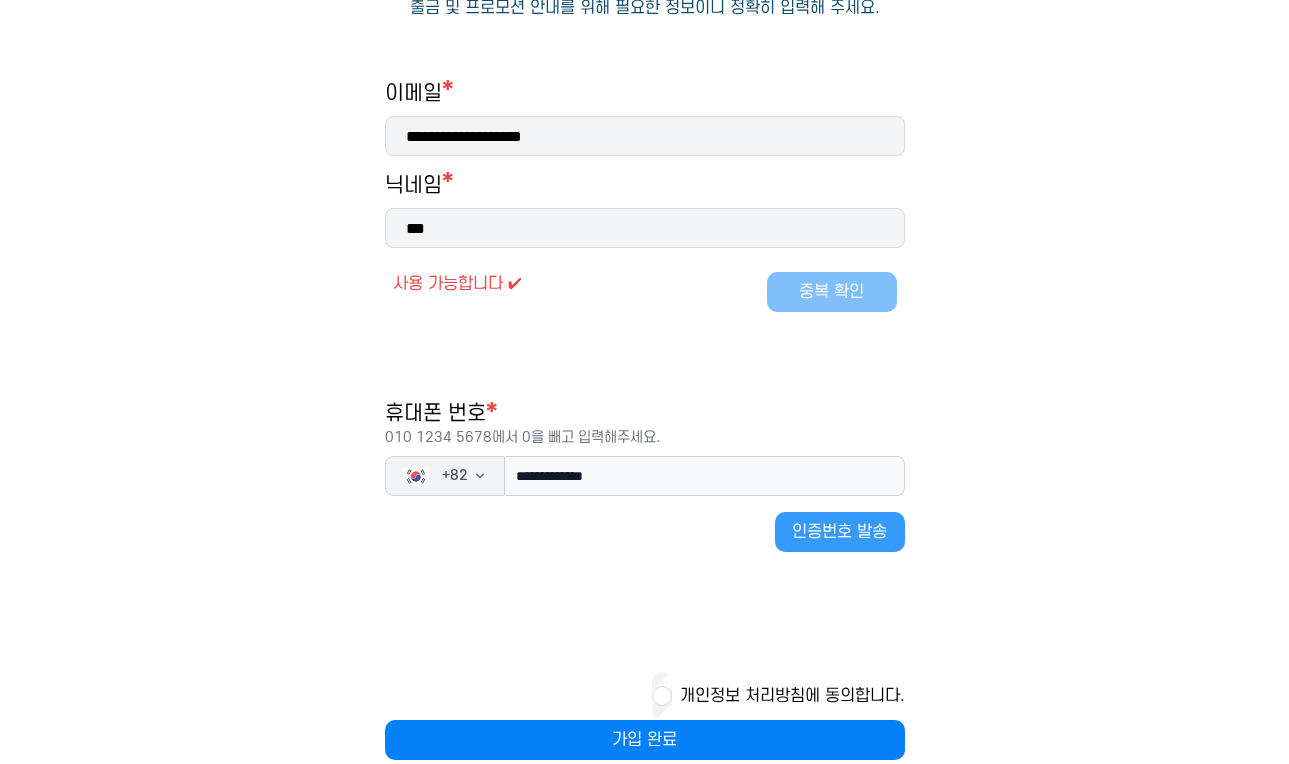 click on "인증번호 발송" at bounding box center (840, 532) 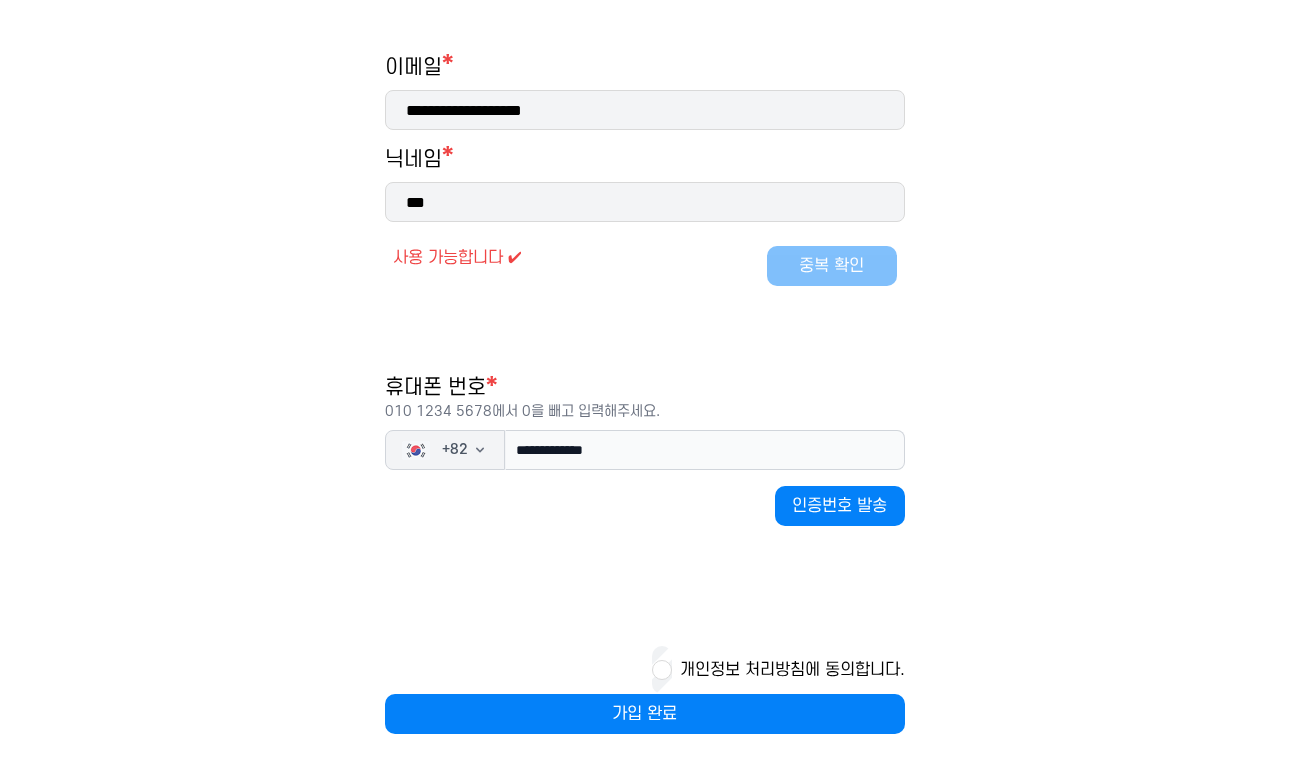 scroll, scrollTop: 310, scrollLeft: 0, axis: vertical 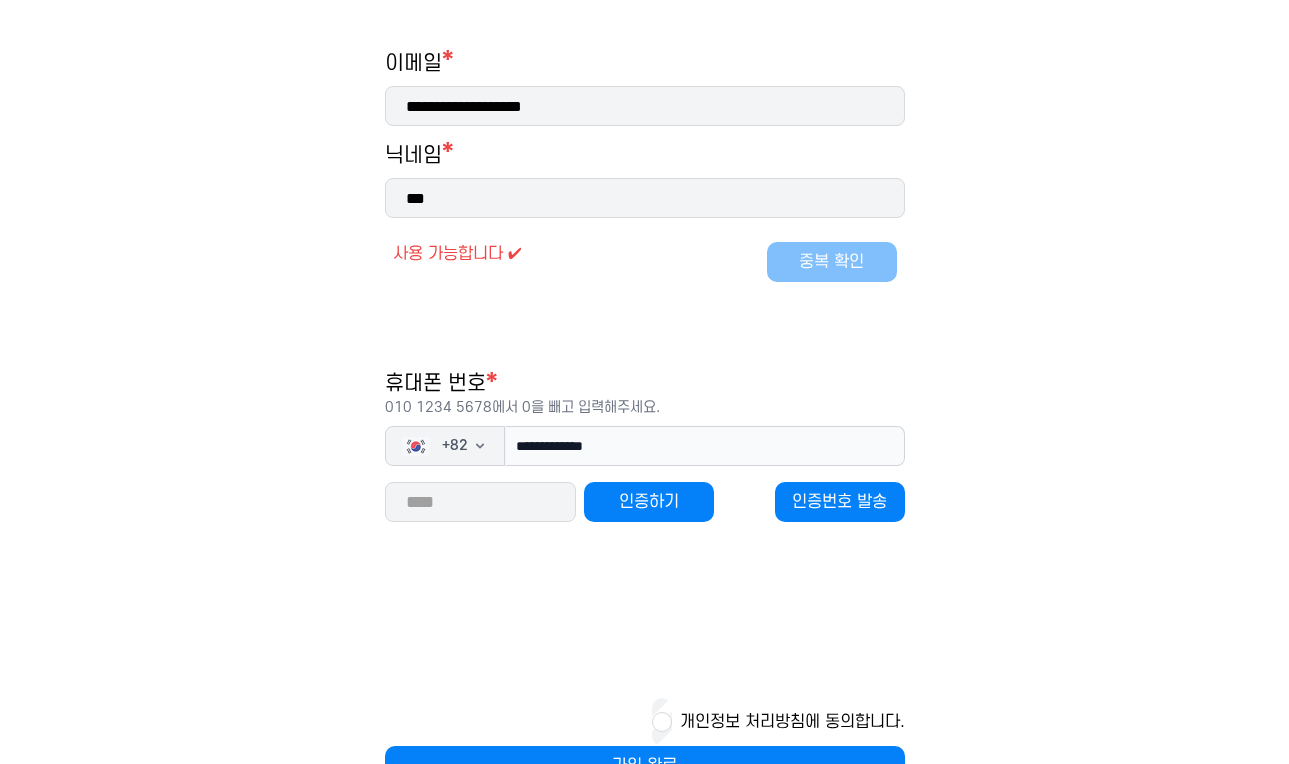click at bounding box center [480, 502] 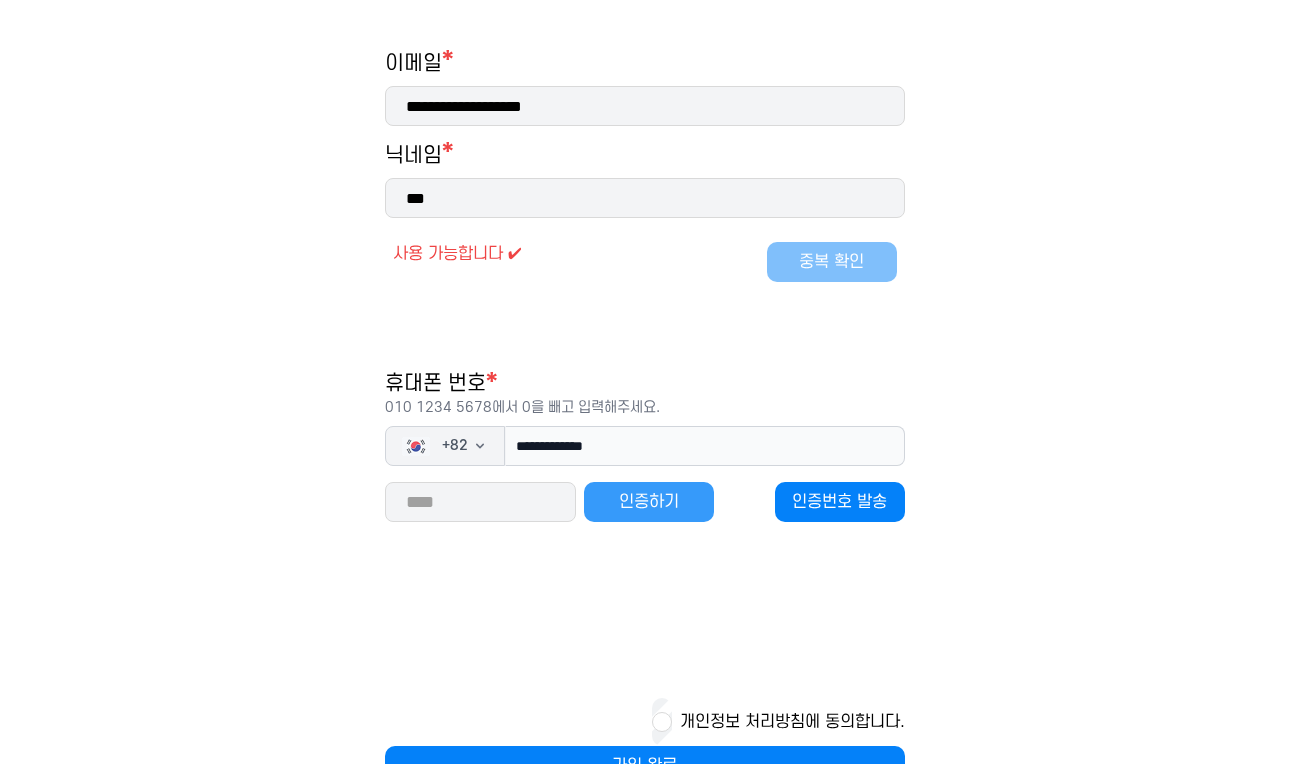 type on "*****" 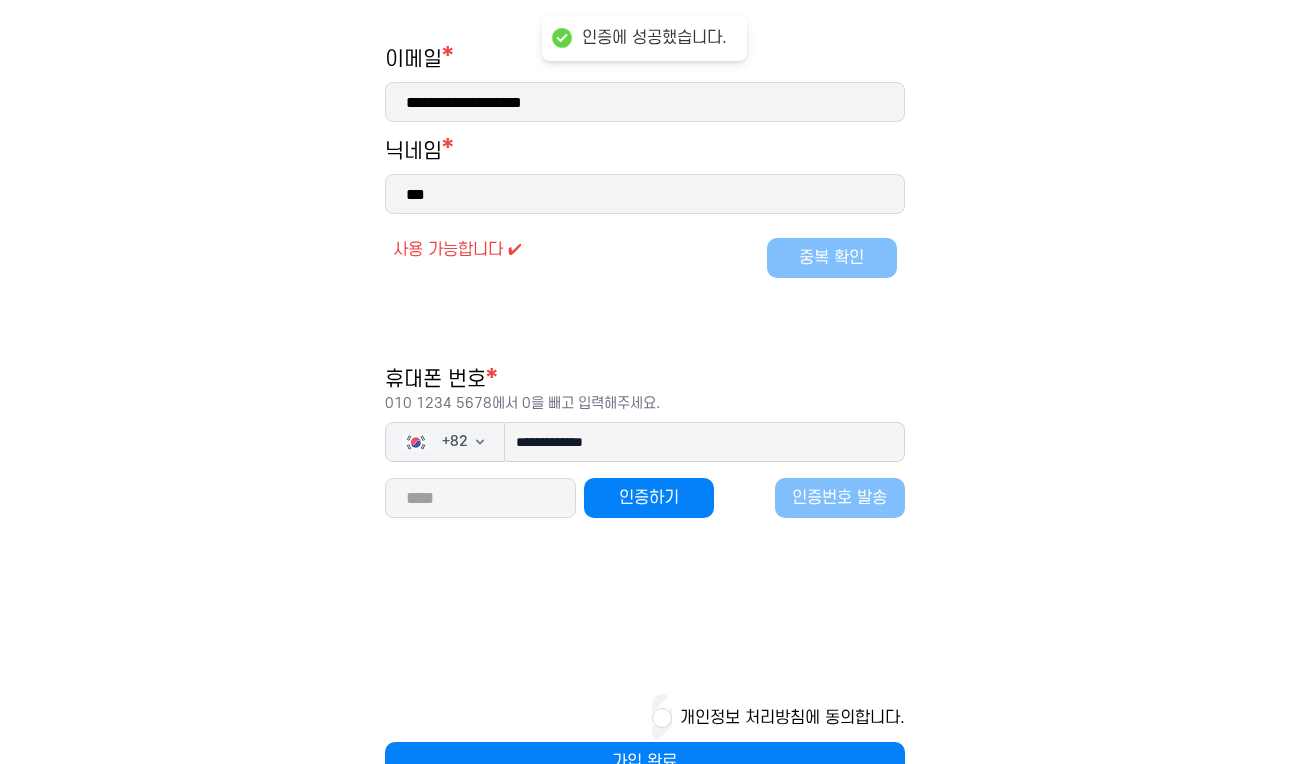 scroll, scrollTop: 372, scrollLeft: 0, axis: vertical 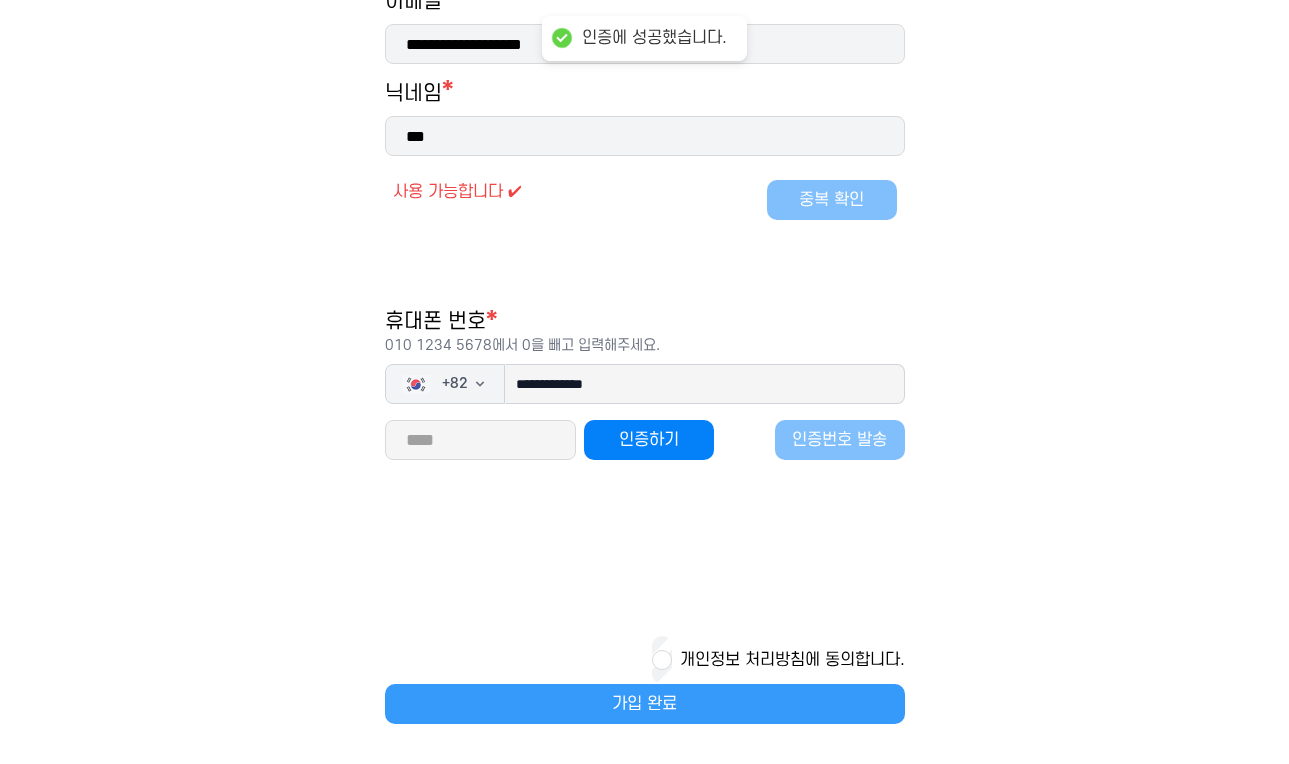 click on "가입 완료" at bounding box center (645, 704) 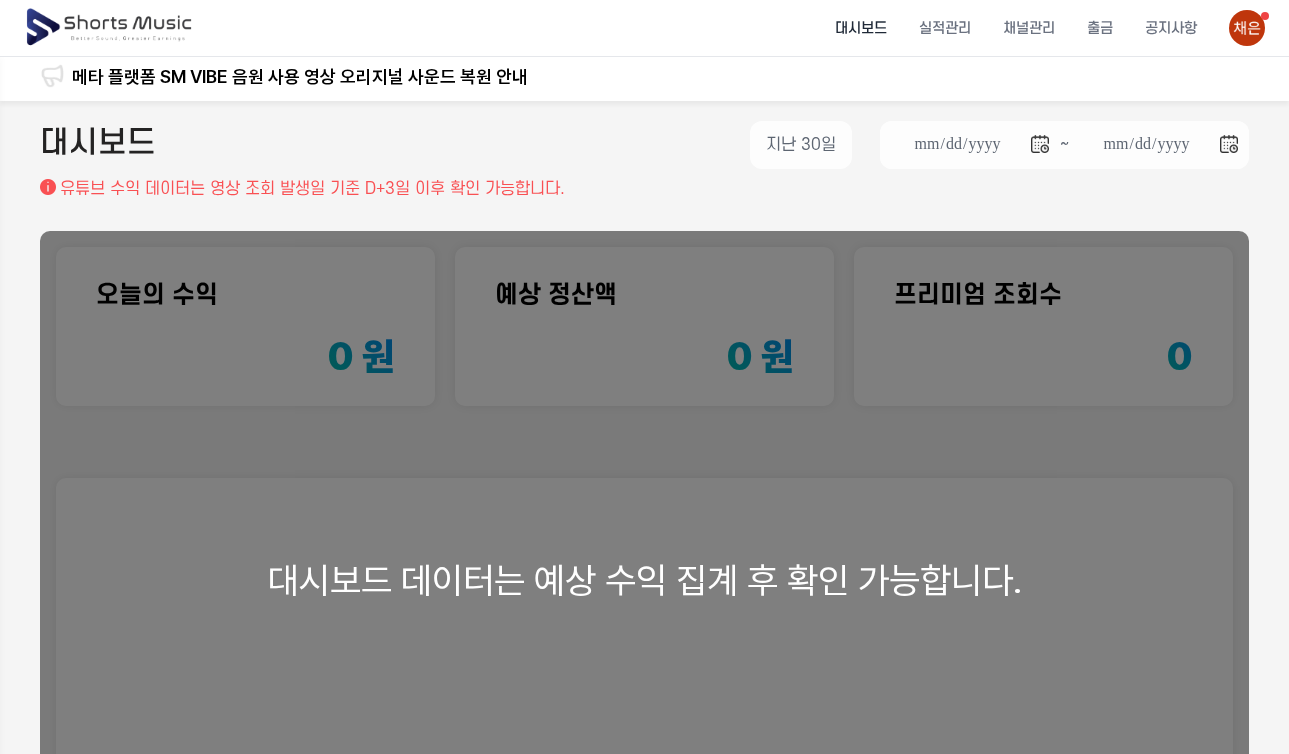 scroll, scrollTop: 0, scrollLeft: 0, axis: both 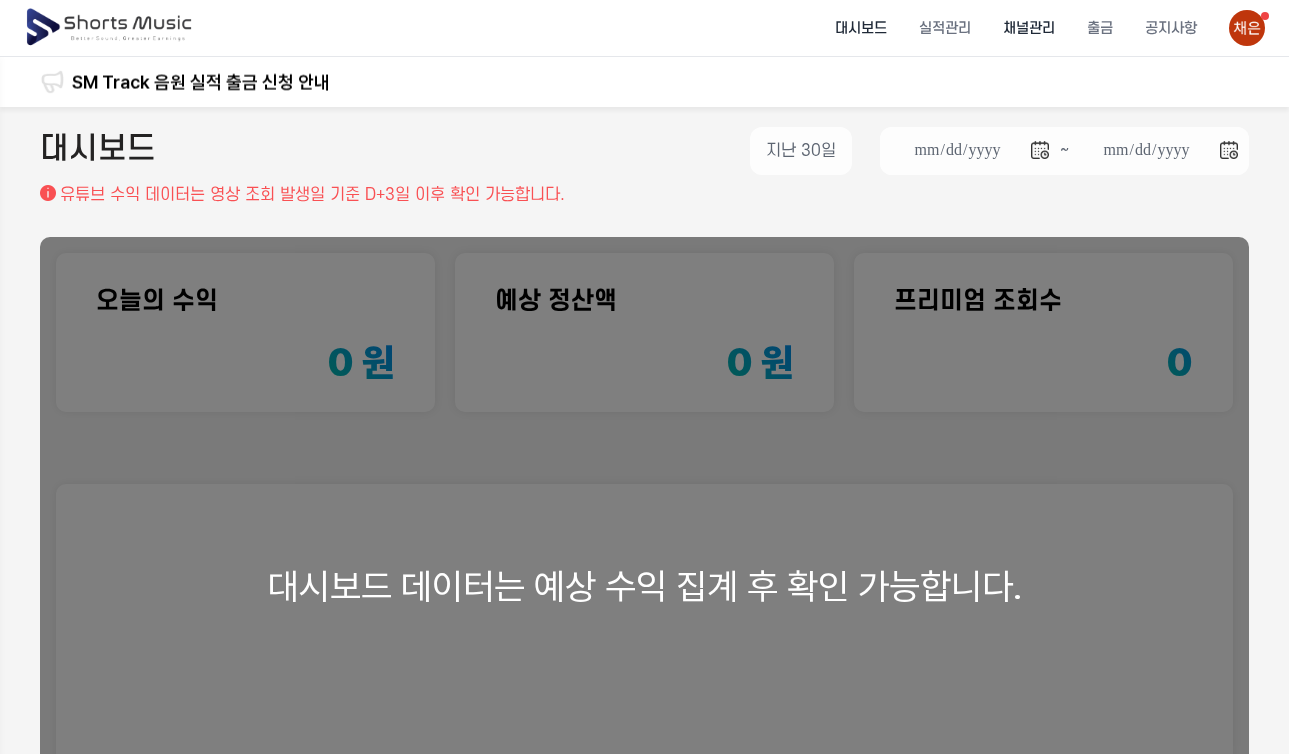 click on "채널관리" at bounding box center [1029, 28] 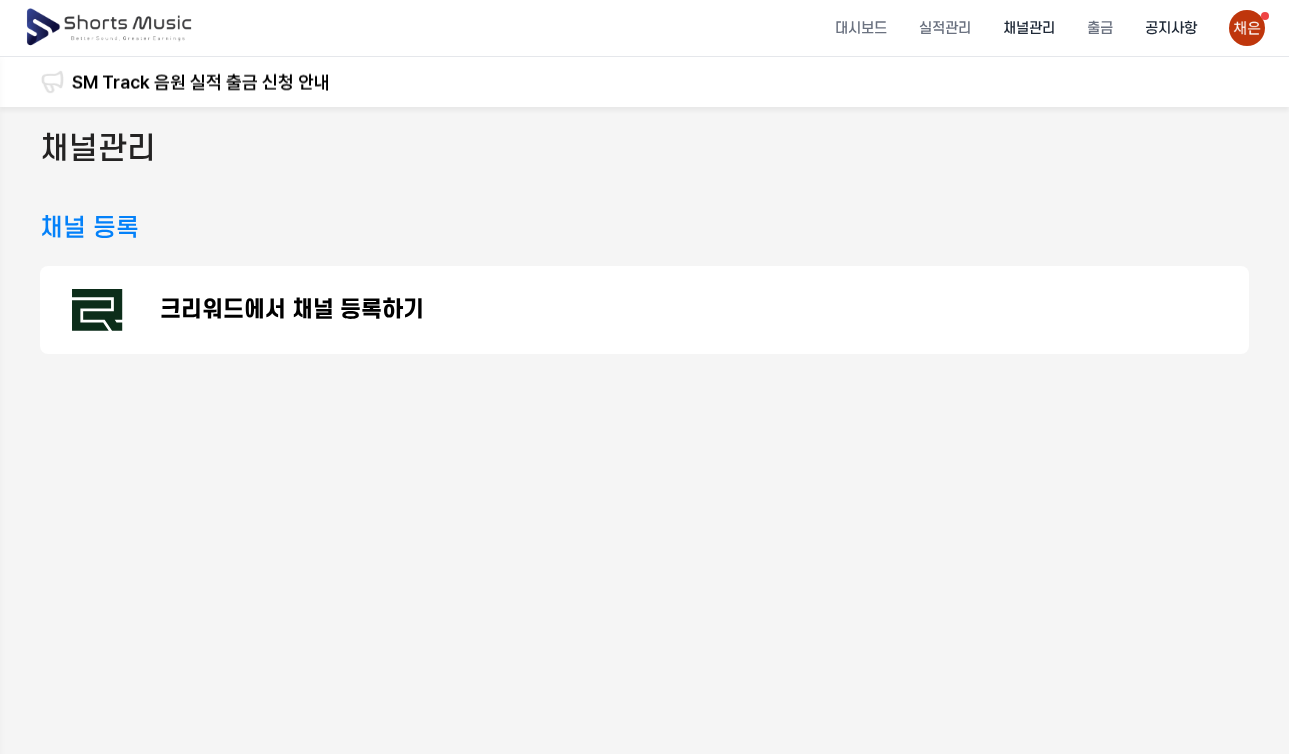 click on "공지사항" at bounding box center (1171, 28) 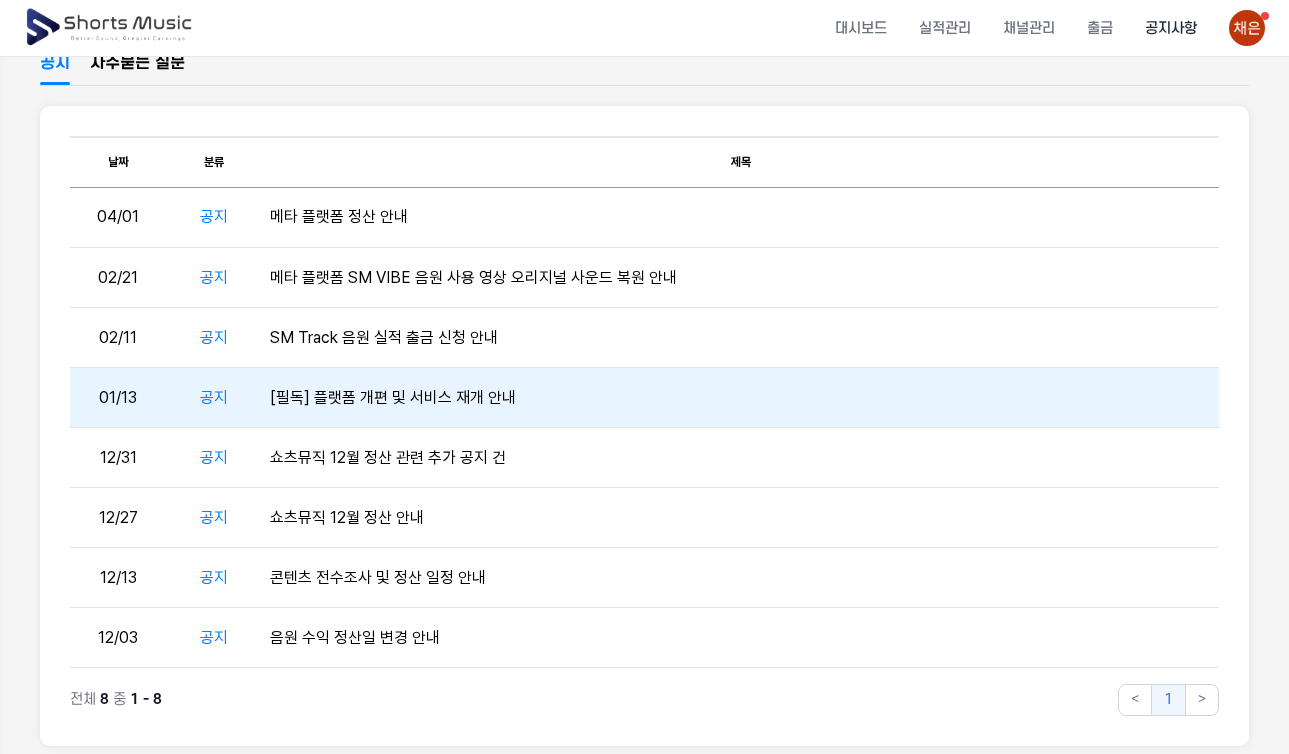 scroll, scrollTop: 0, scrollLeft: 0, axis: both 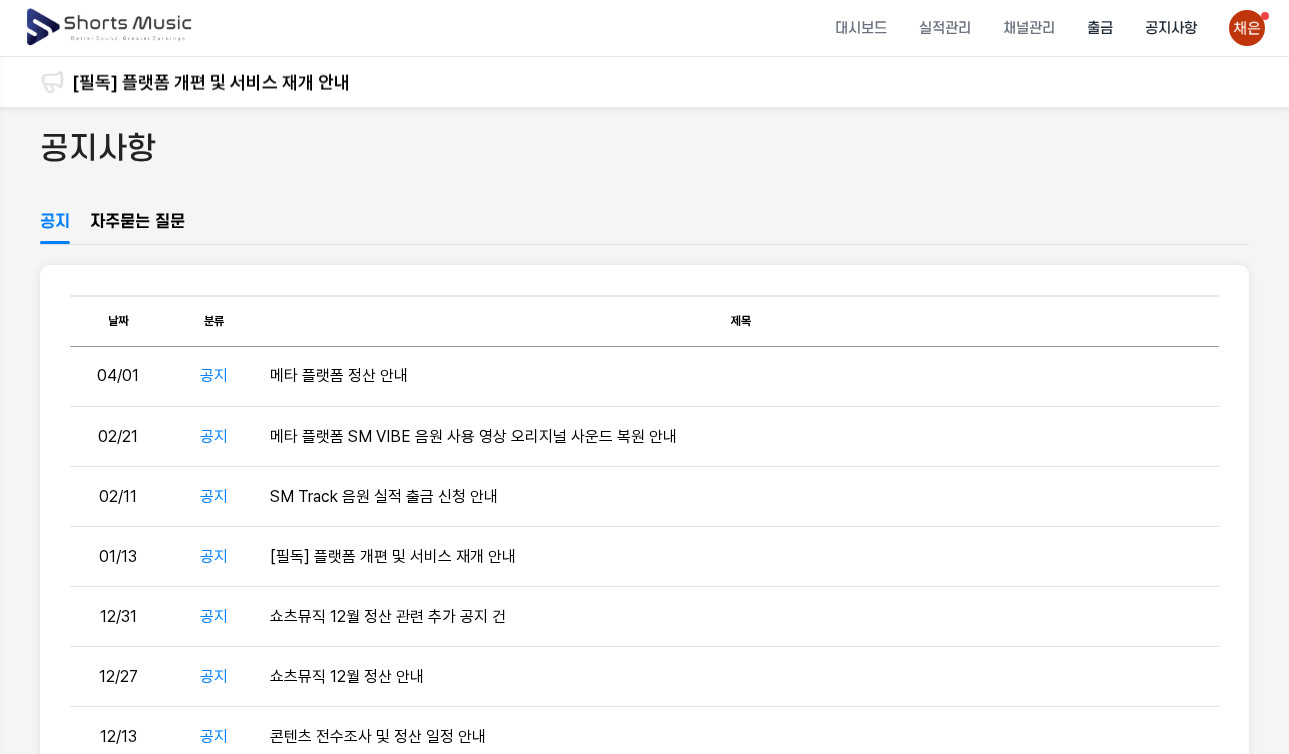 click on "출금" at bounding box center (1100, 28) 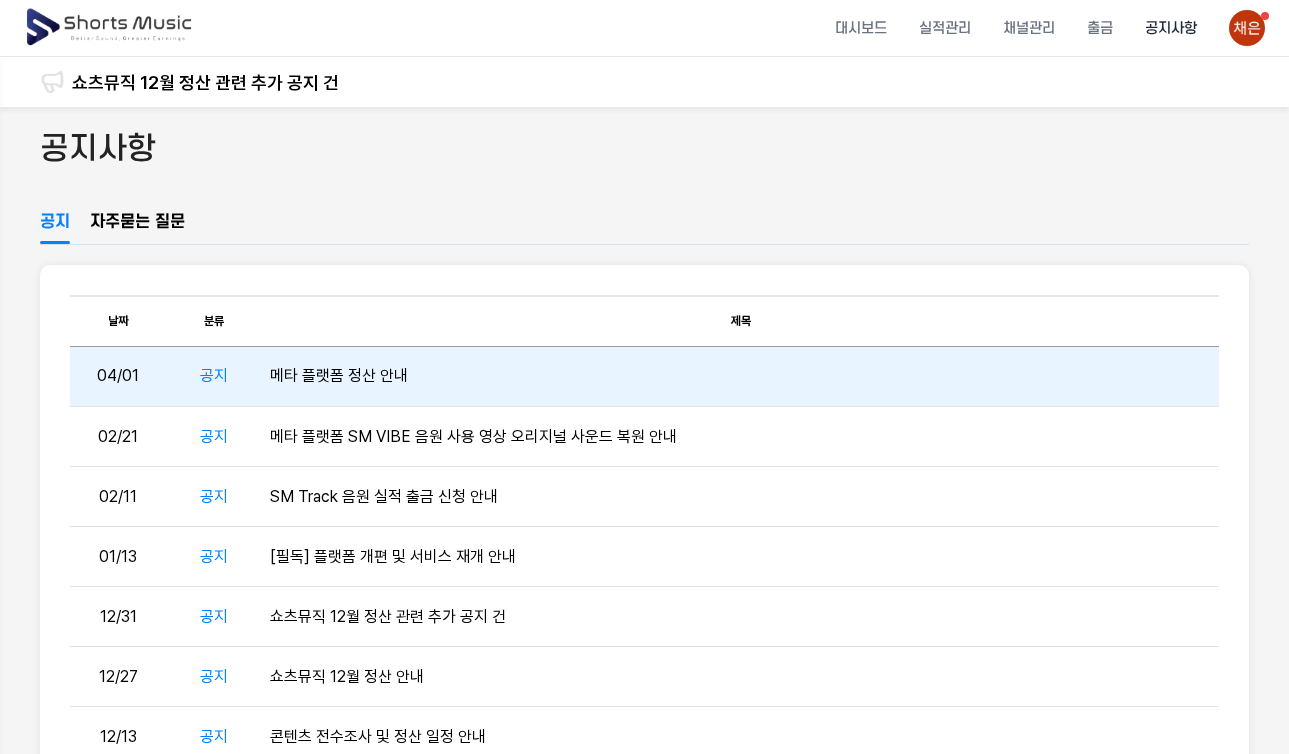 click on "메타 플랫폼 정산 안내" at bounding box center (740, 377) 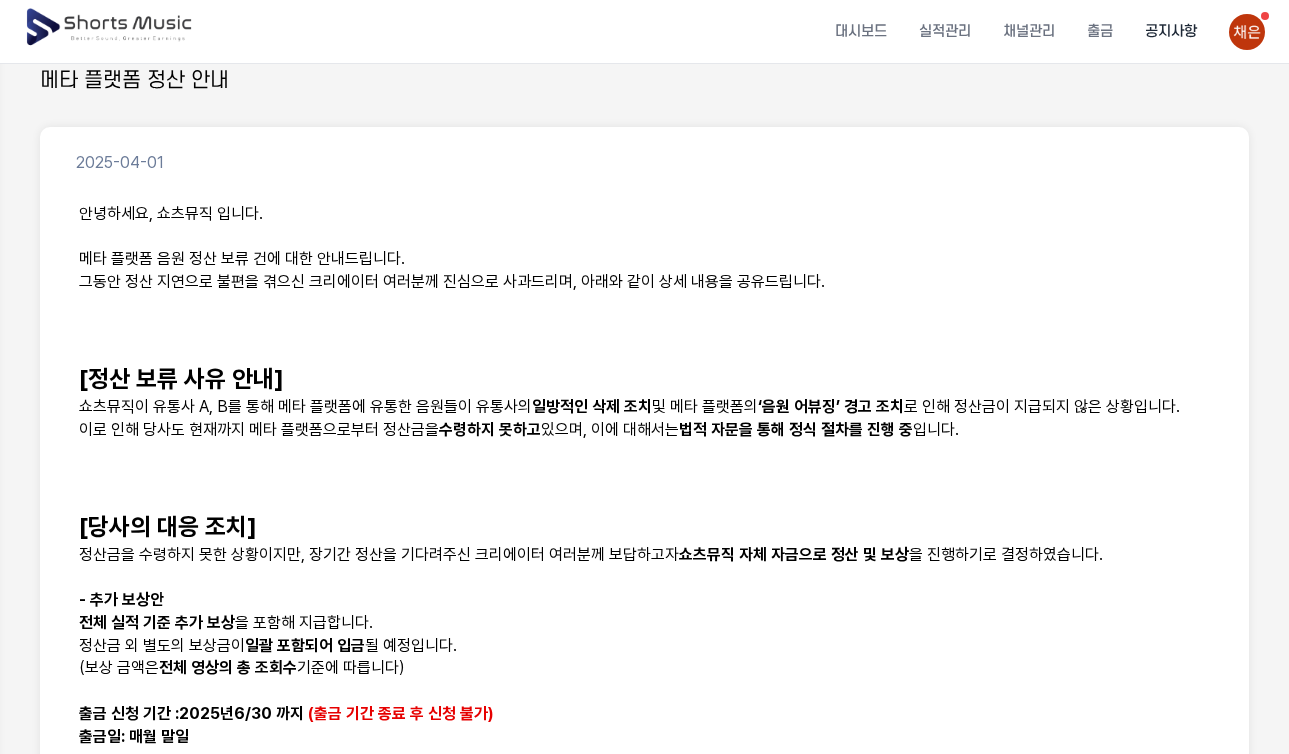scroll, scrollTop: 0, scrollLeft: 0, axis: both 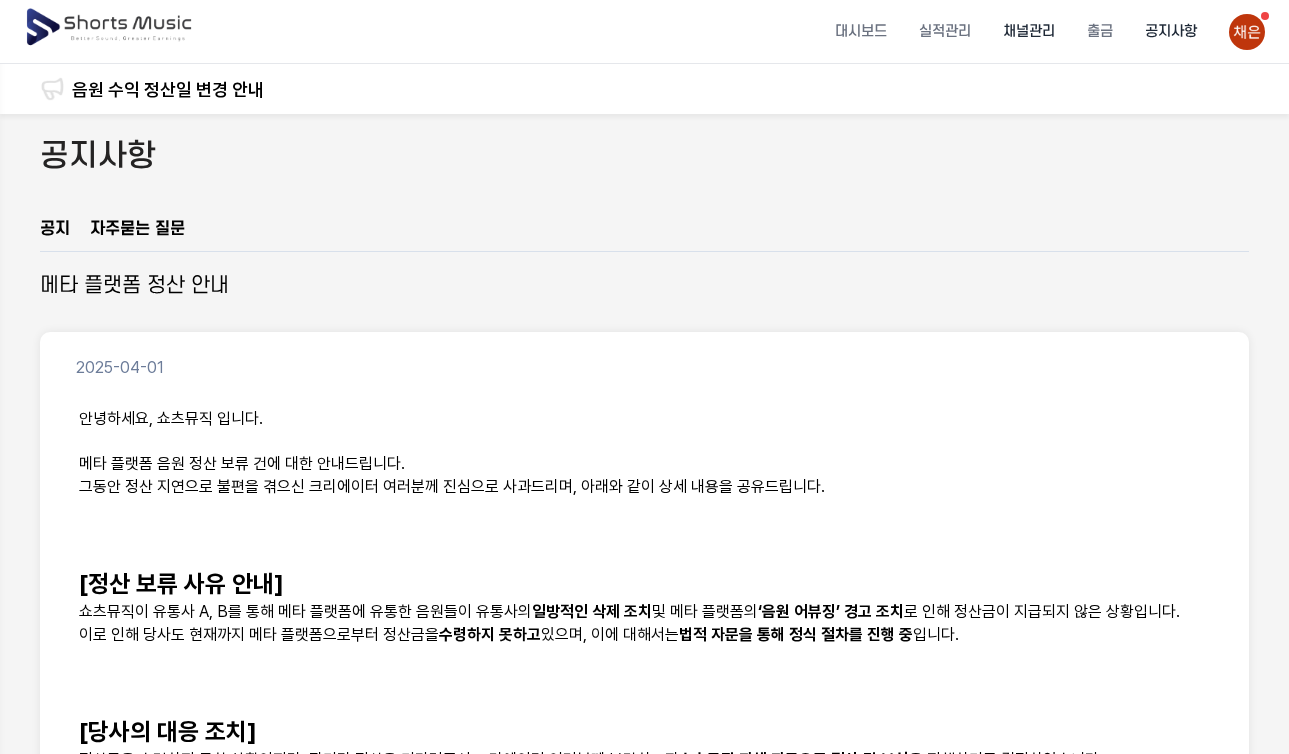 click on "채널관리" at bounding box center [1029, 31] 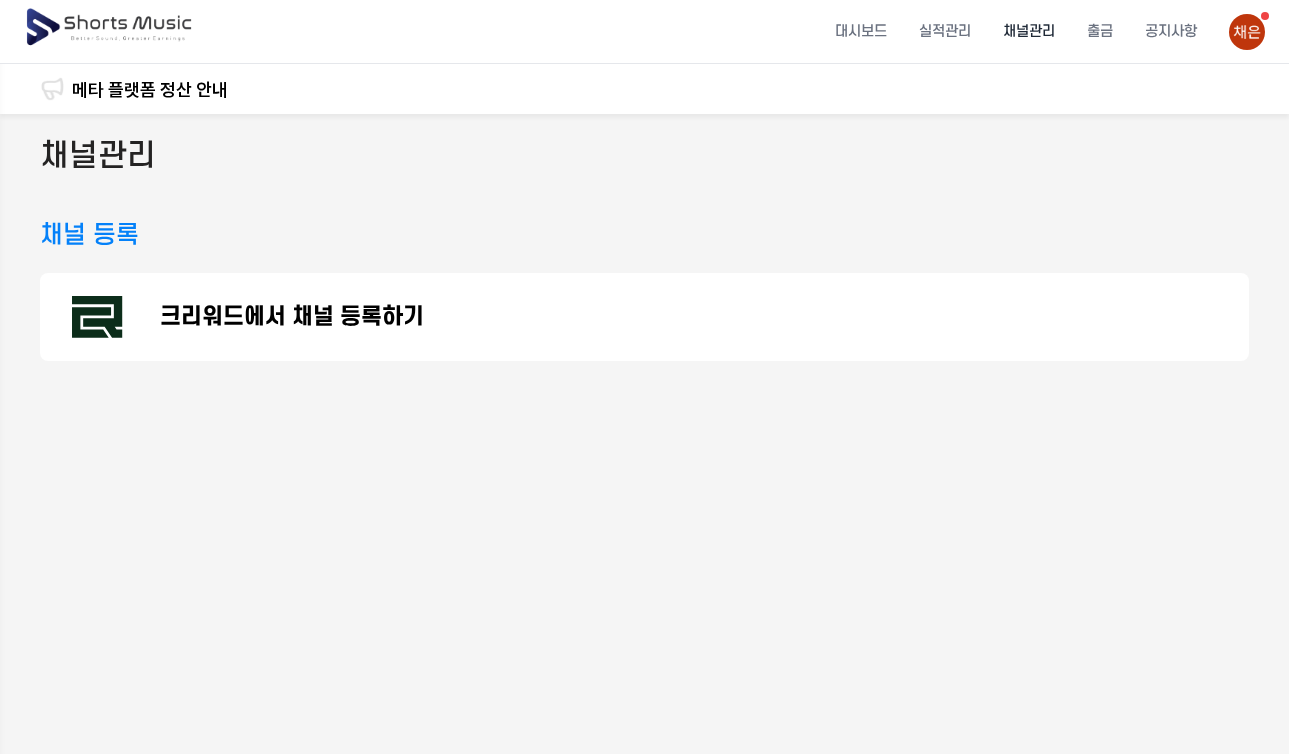 click on "크리워드에서 채널 등록하기" at bounding box center (644, 317) 